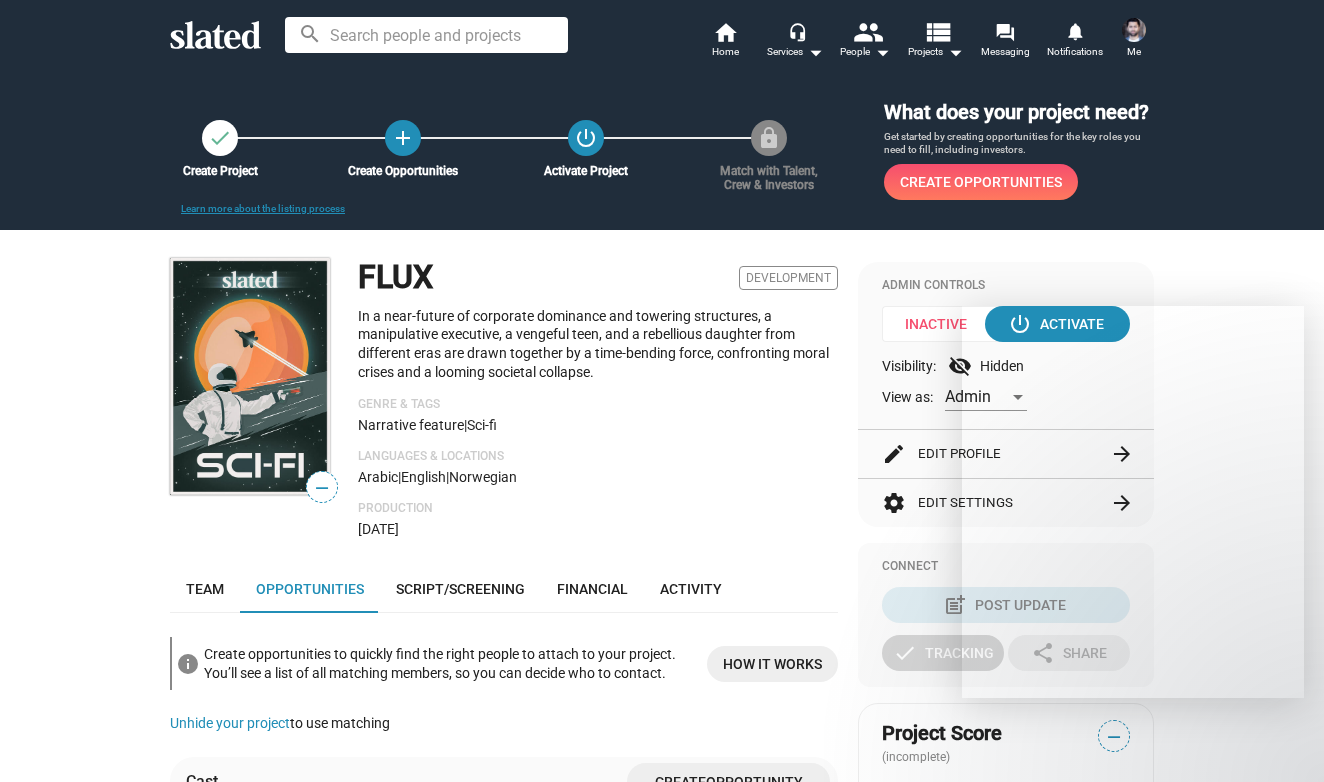 scroll, scrollTop: 0, scrollLeft: 0, axis: both 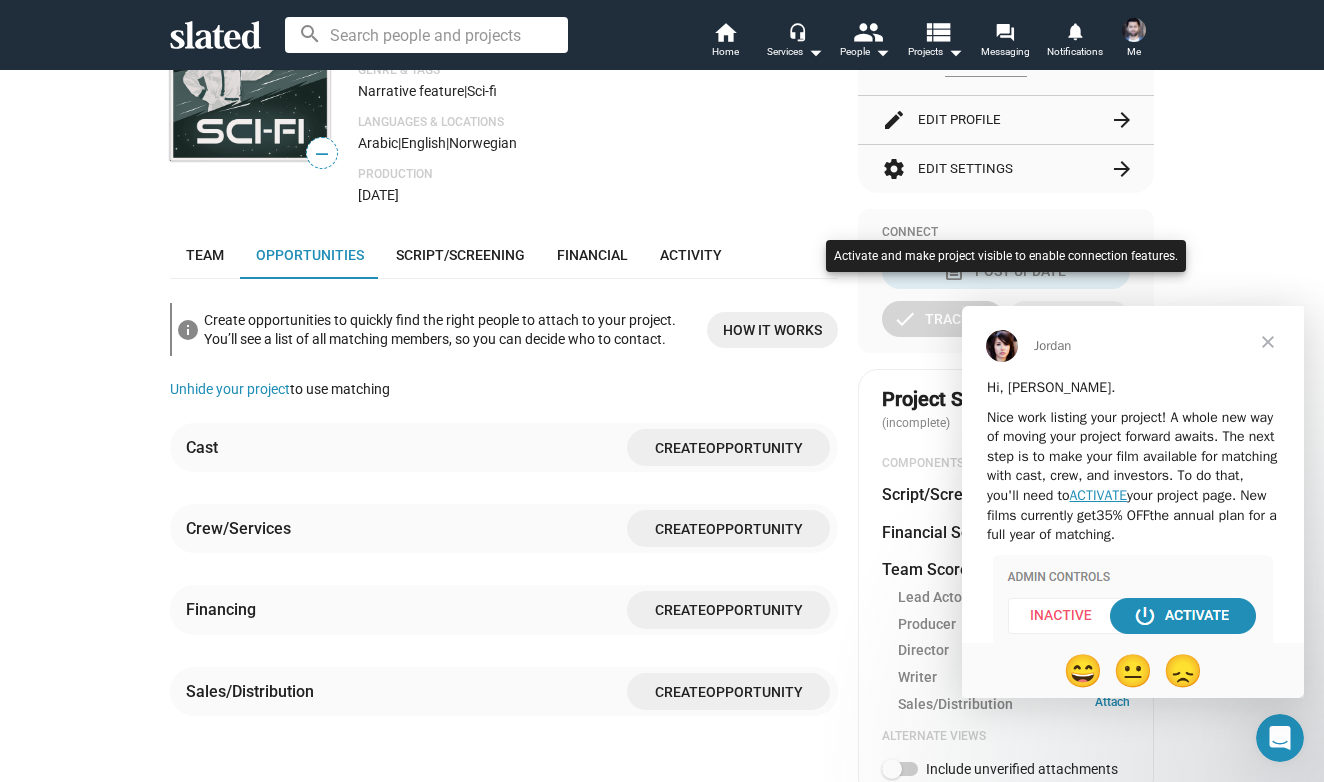 click at bounding box center [662, 391] 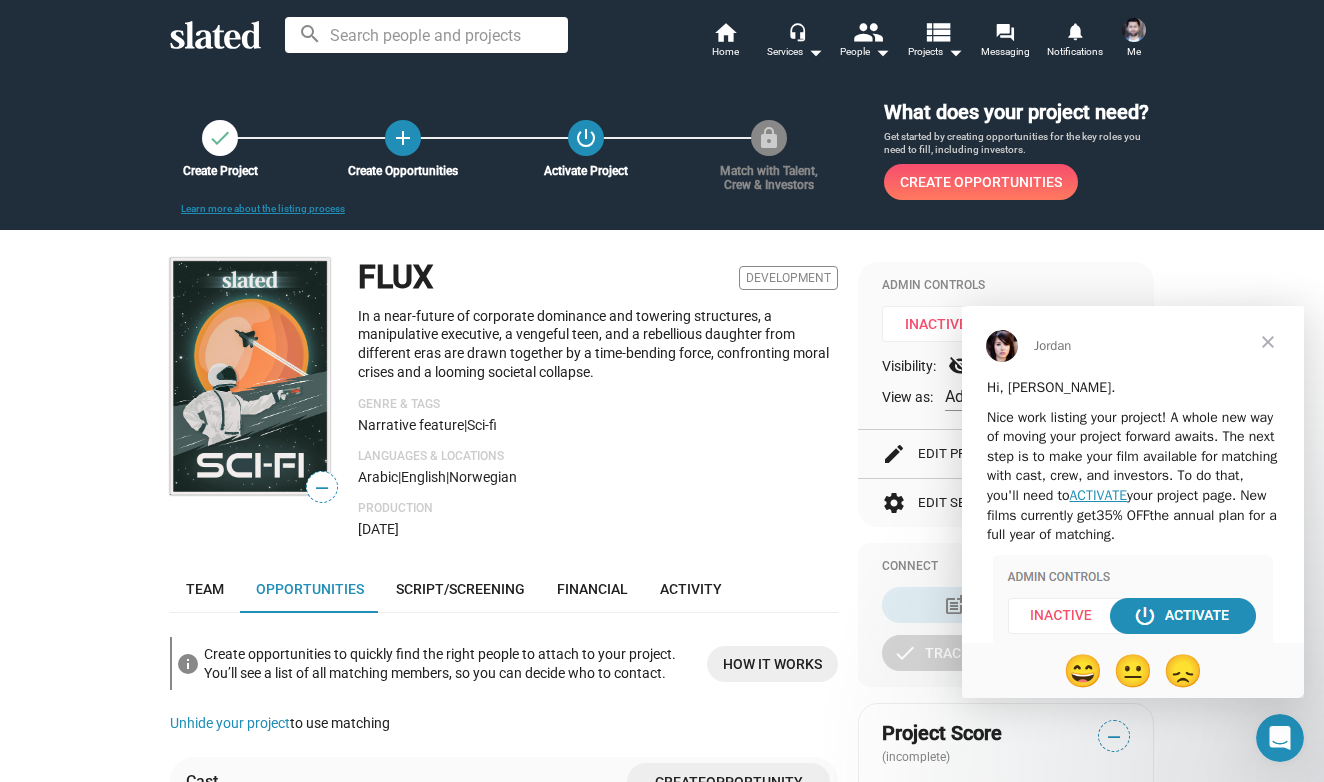 scroll, scrollTop: 0, scrollLeft: 0, axis: both 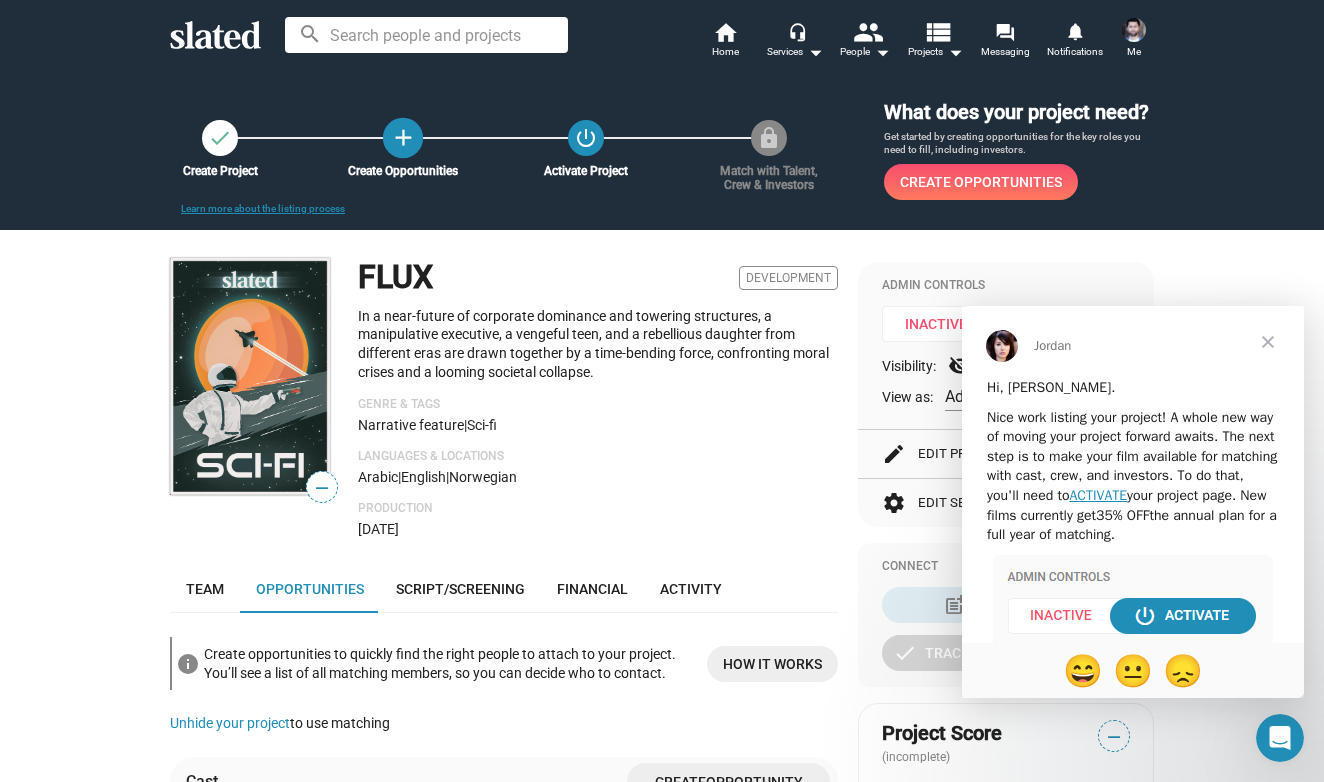 click on "add" at bounding box center (403, 137) 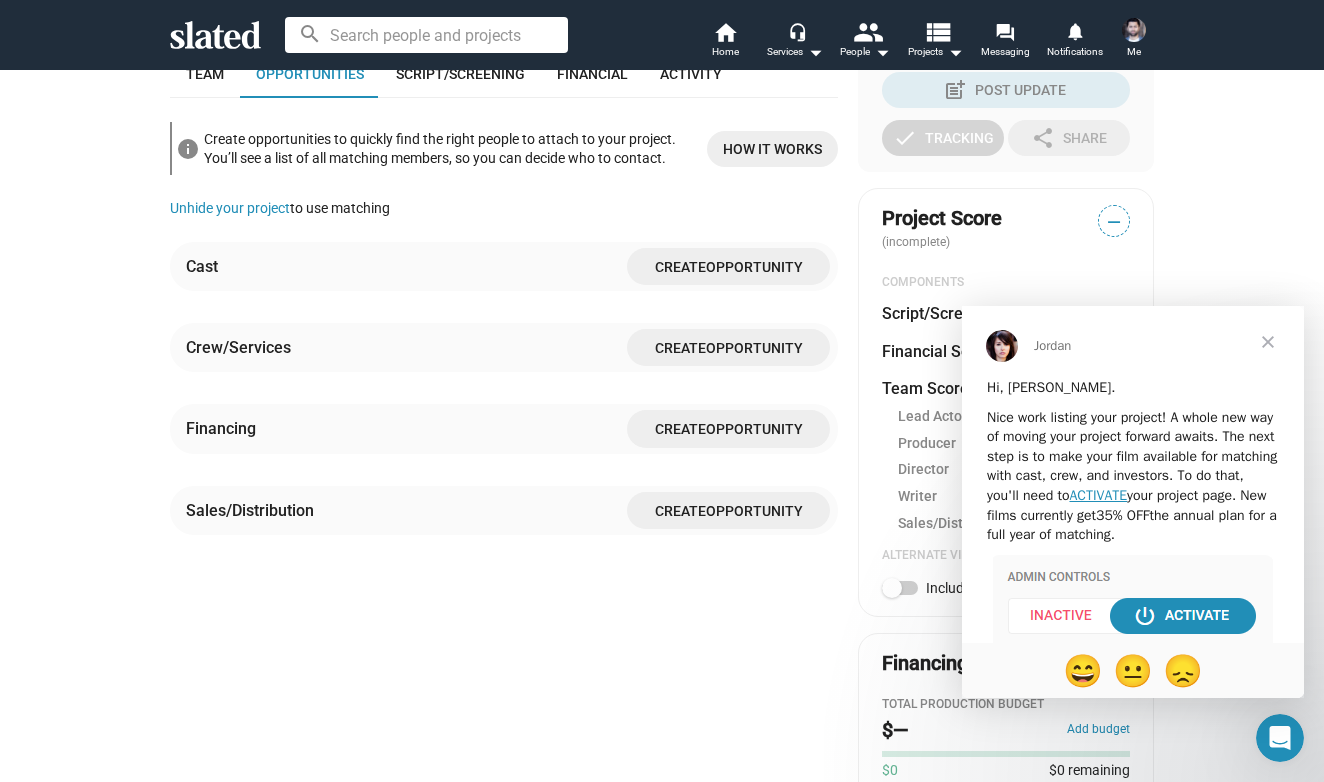 scroll, scrollTop: 504, scrollLeft: 0, axis: vertical 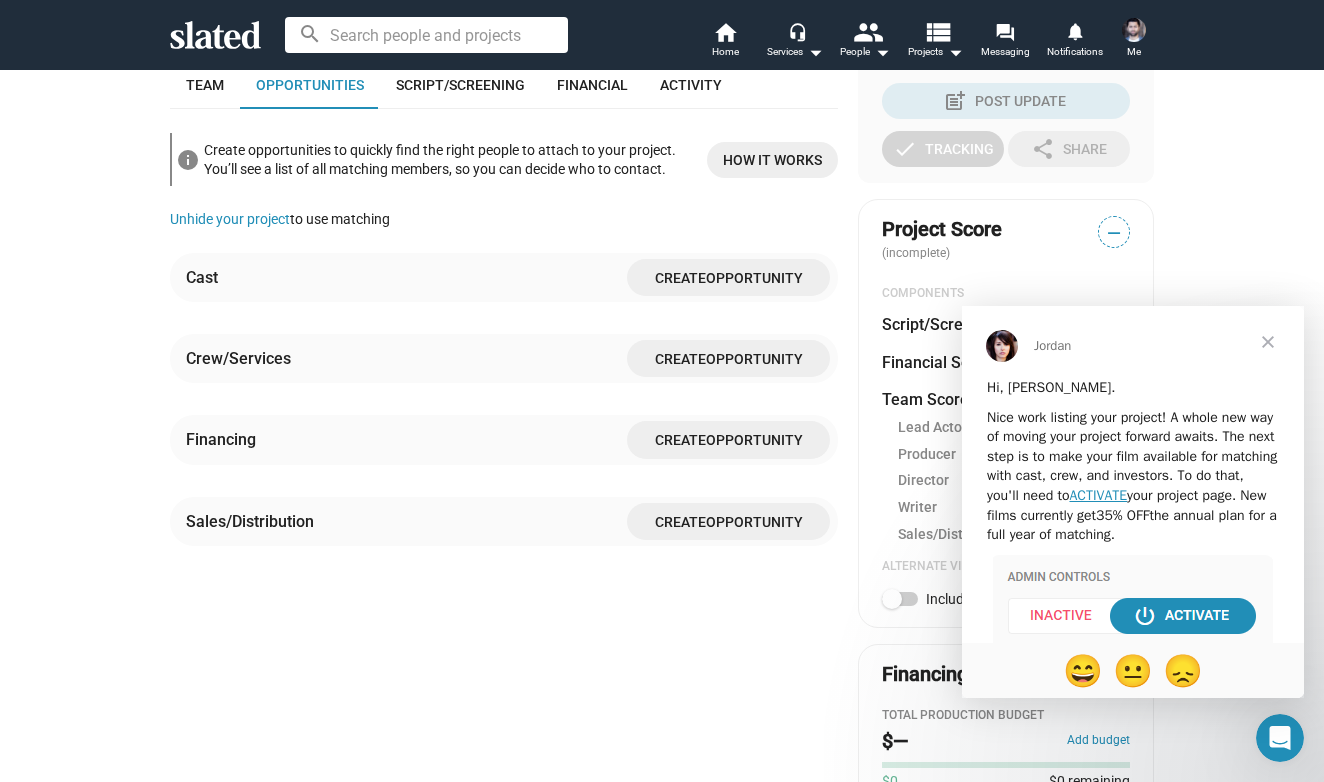 click on "Create" 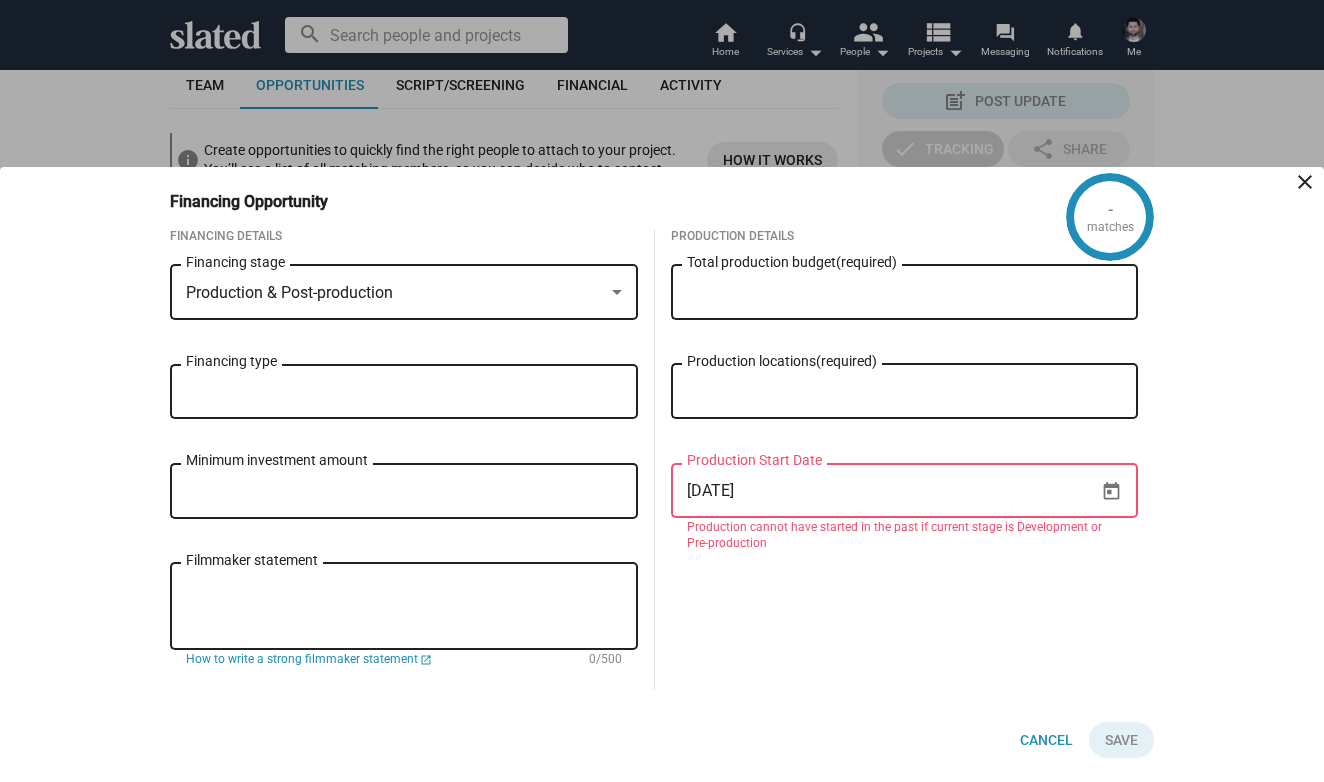 click at bounding box center (662, 391) 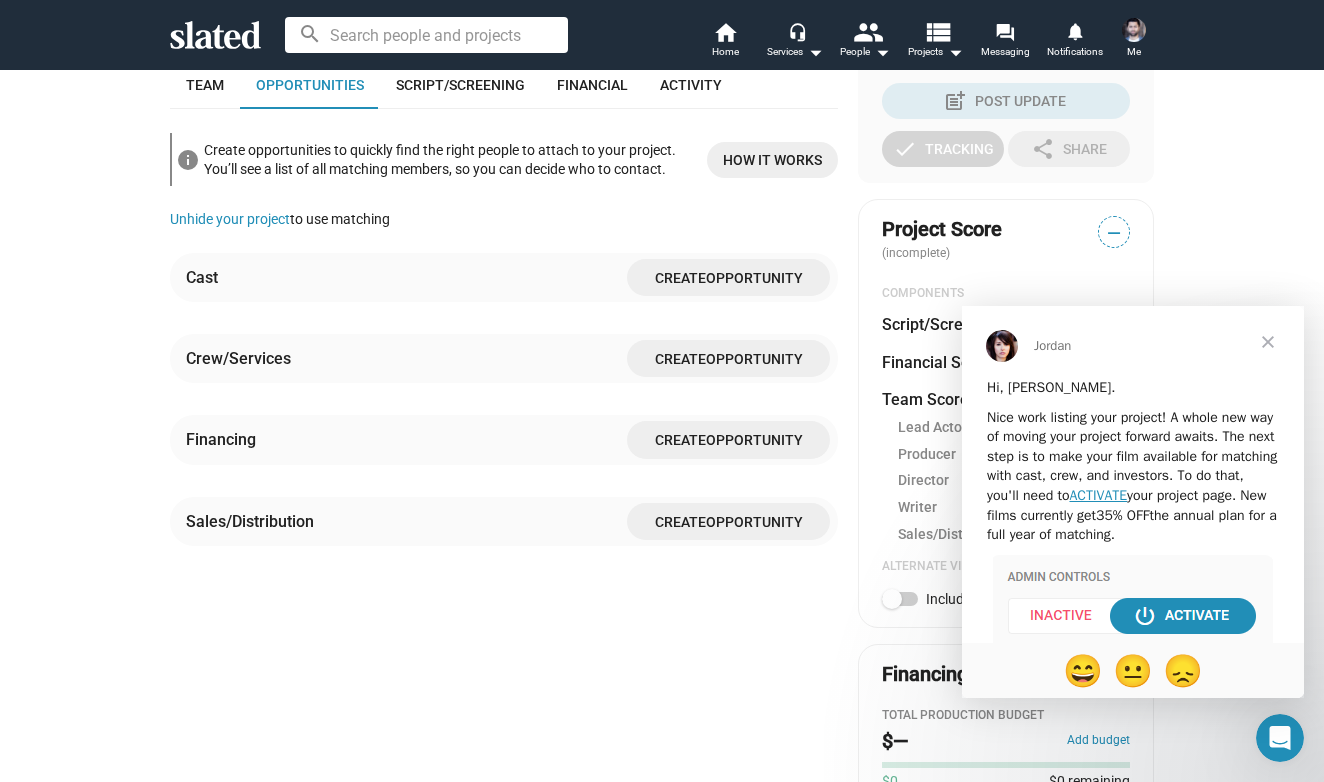 click on "Create  Opportunity" 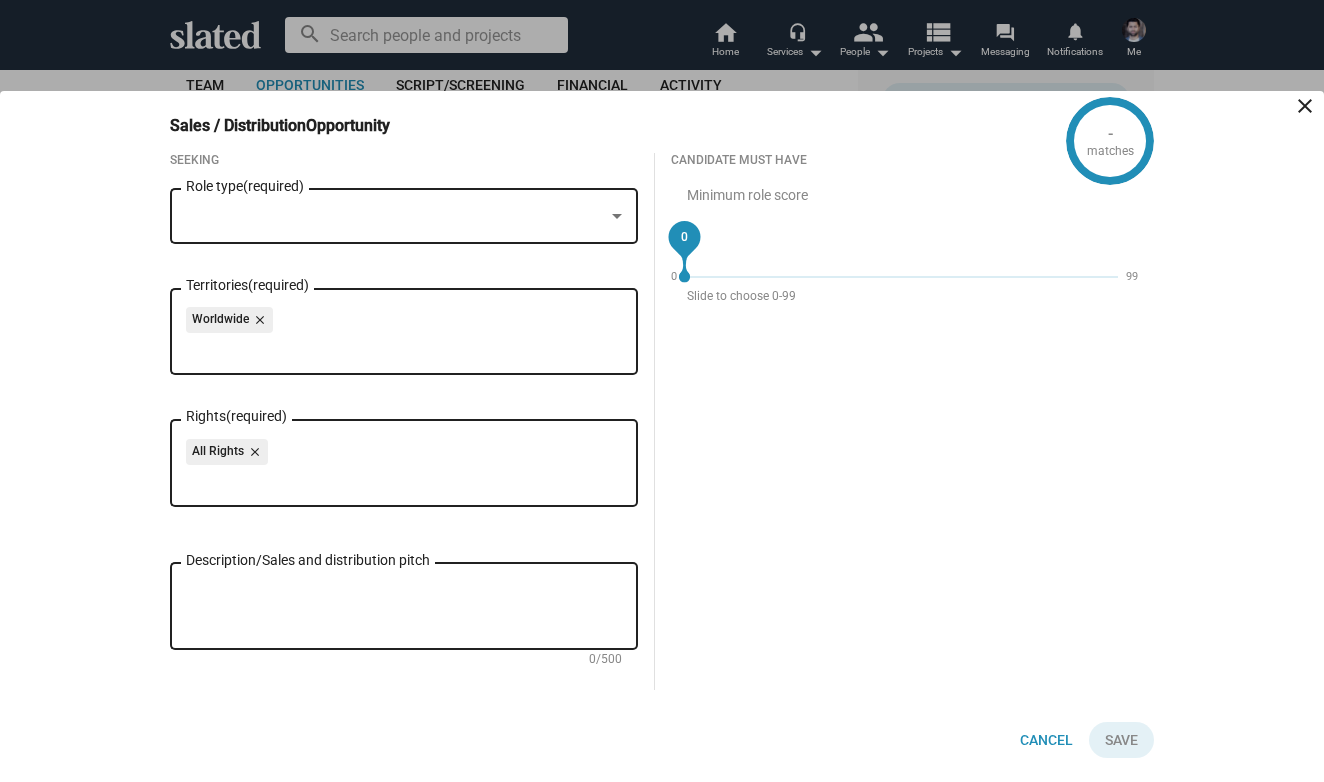 click at bounding box center (662, 391) 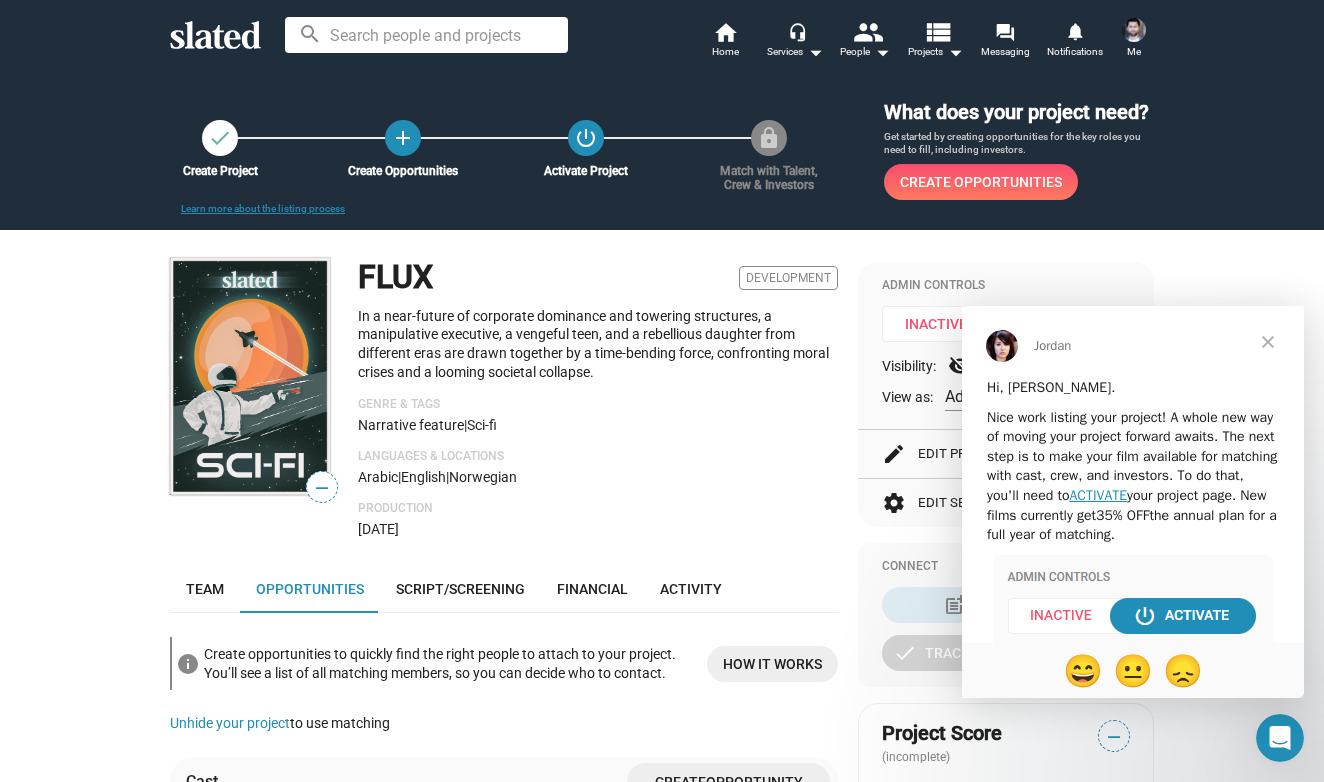 scroll, scrollTop: 0, scrollLeft: 0, axis: both 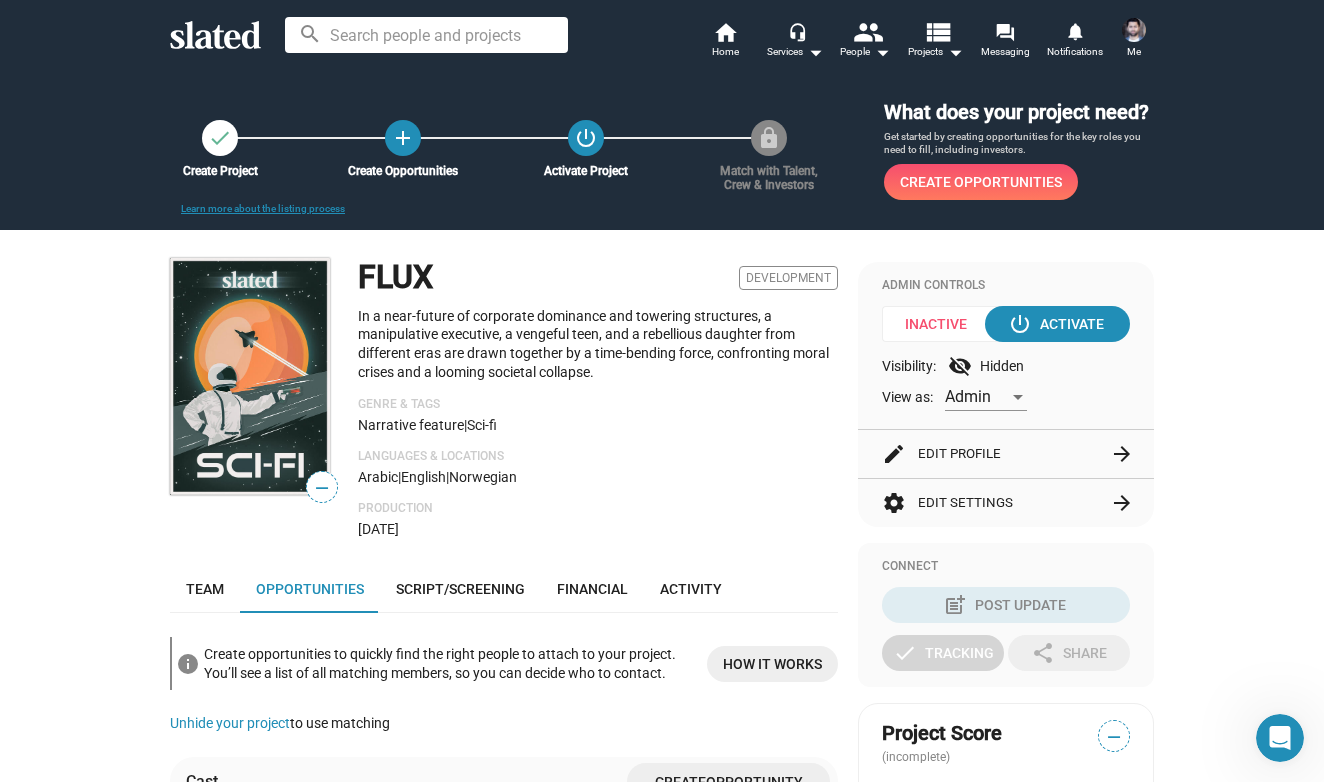 click on "edit  Edit Profile  arrow_forward" 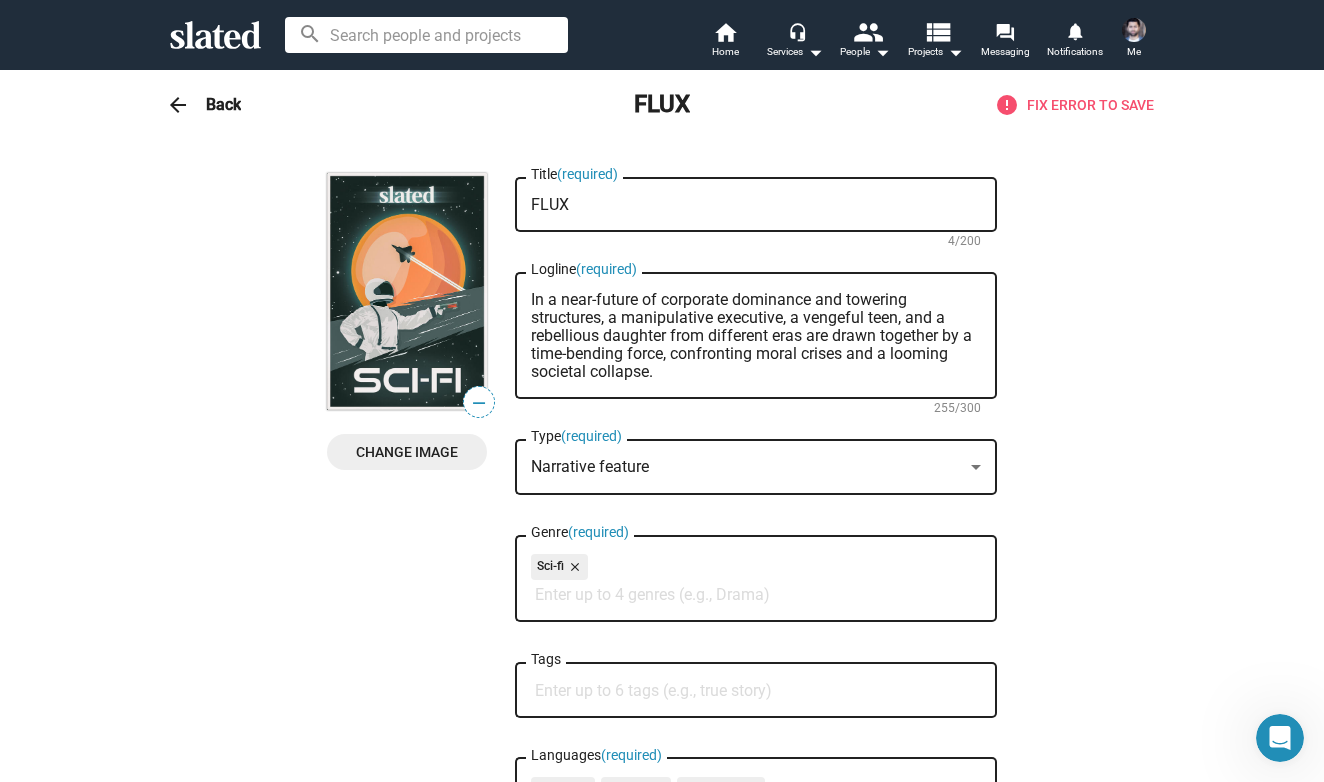 click on "Change Image" at bounding box center (407, 452) 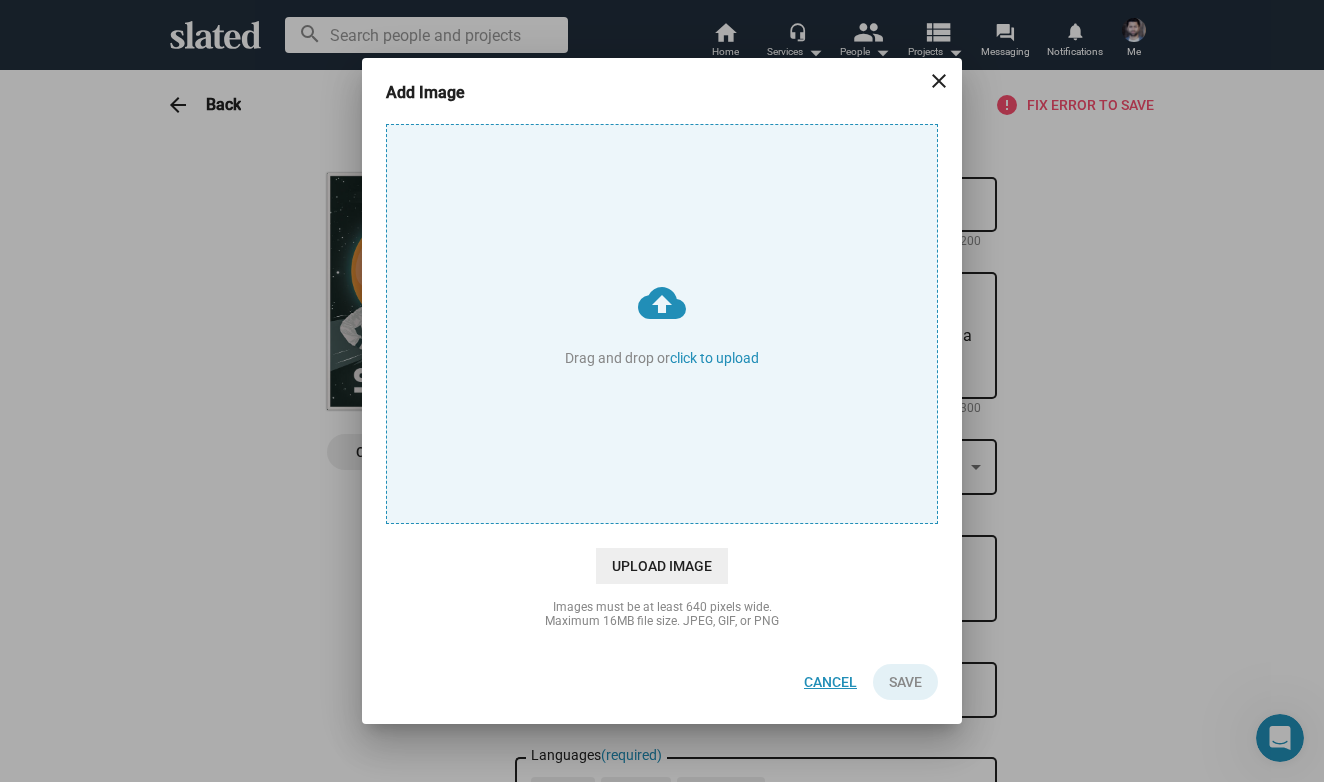 click on "Cancel" 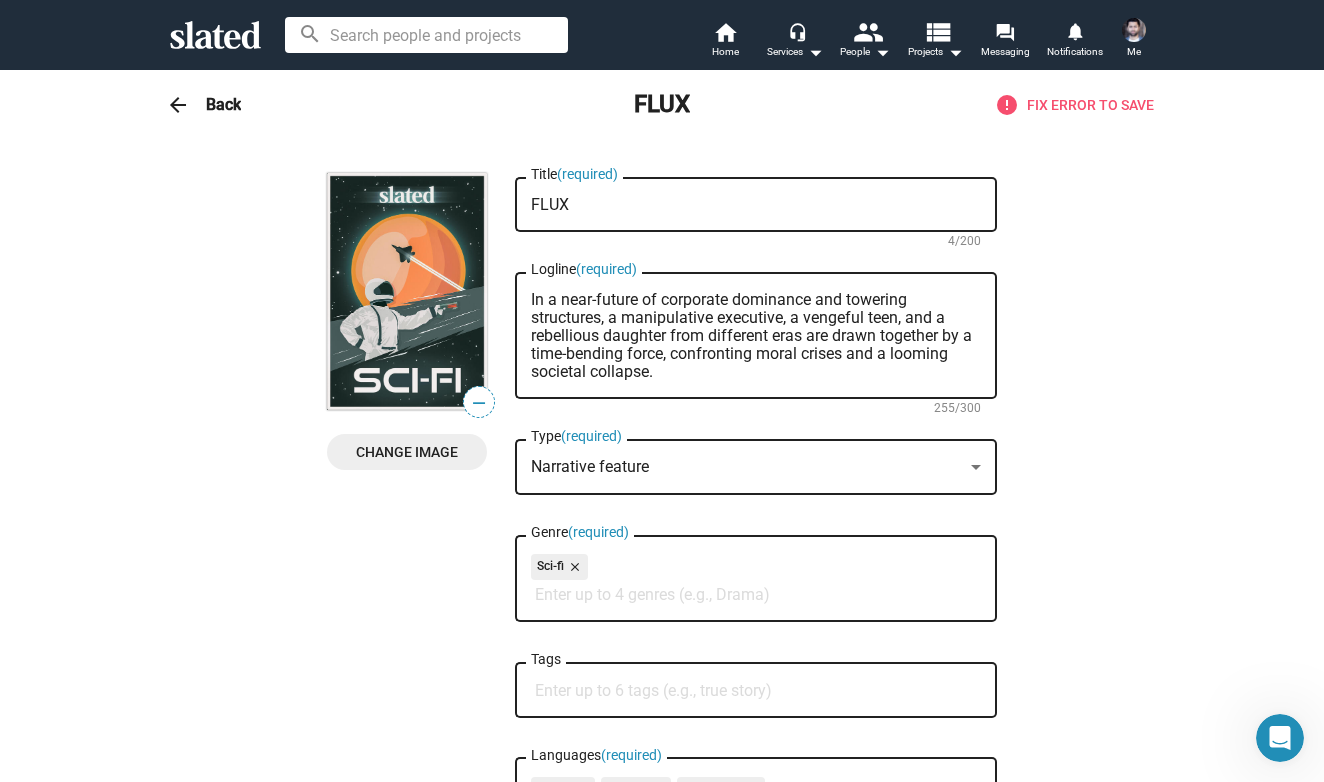 click on "—" at bounding box center [479, 403] 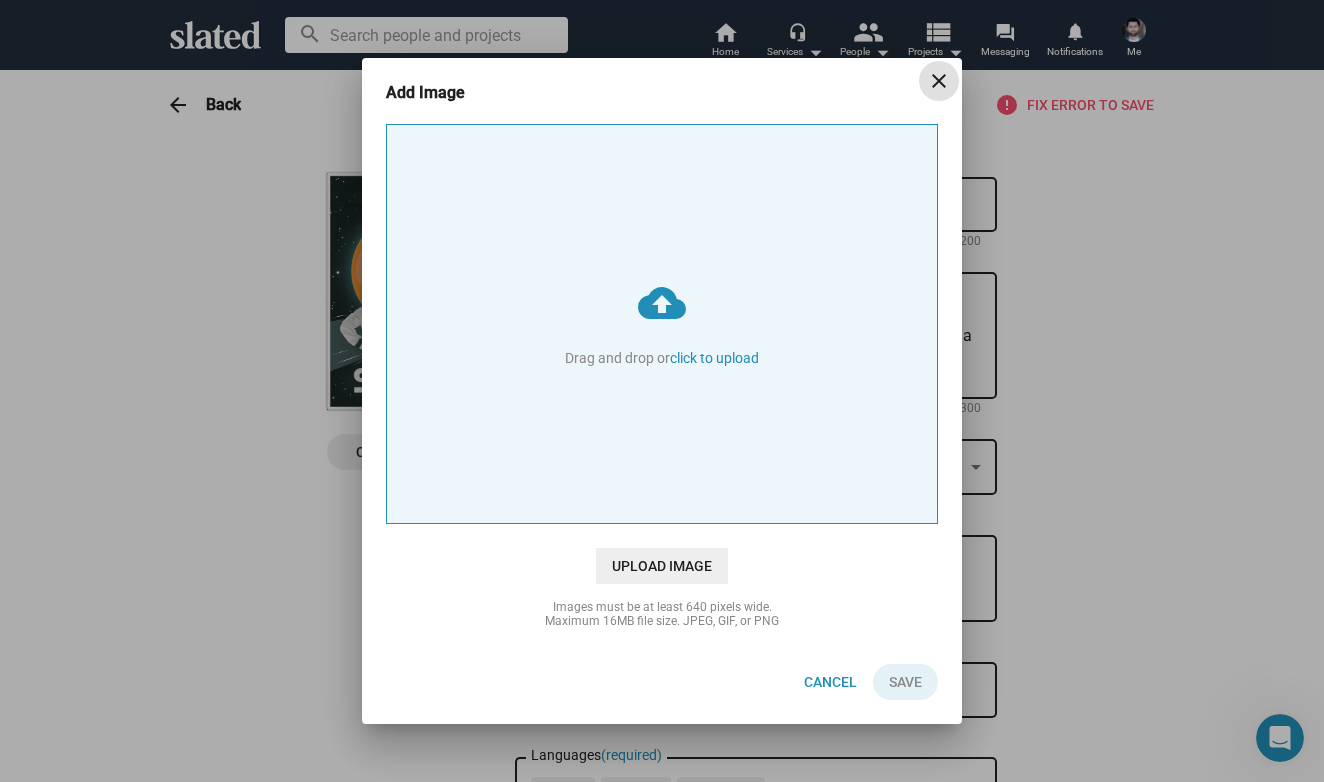 type on "C:\fakepath\FLUX.jpeg" 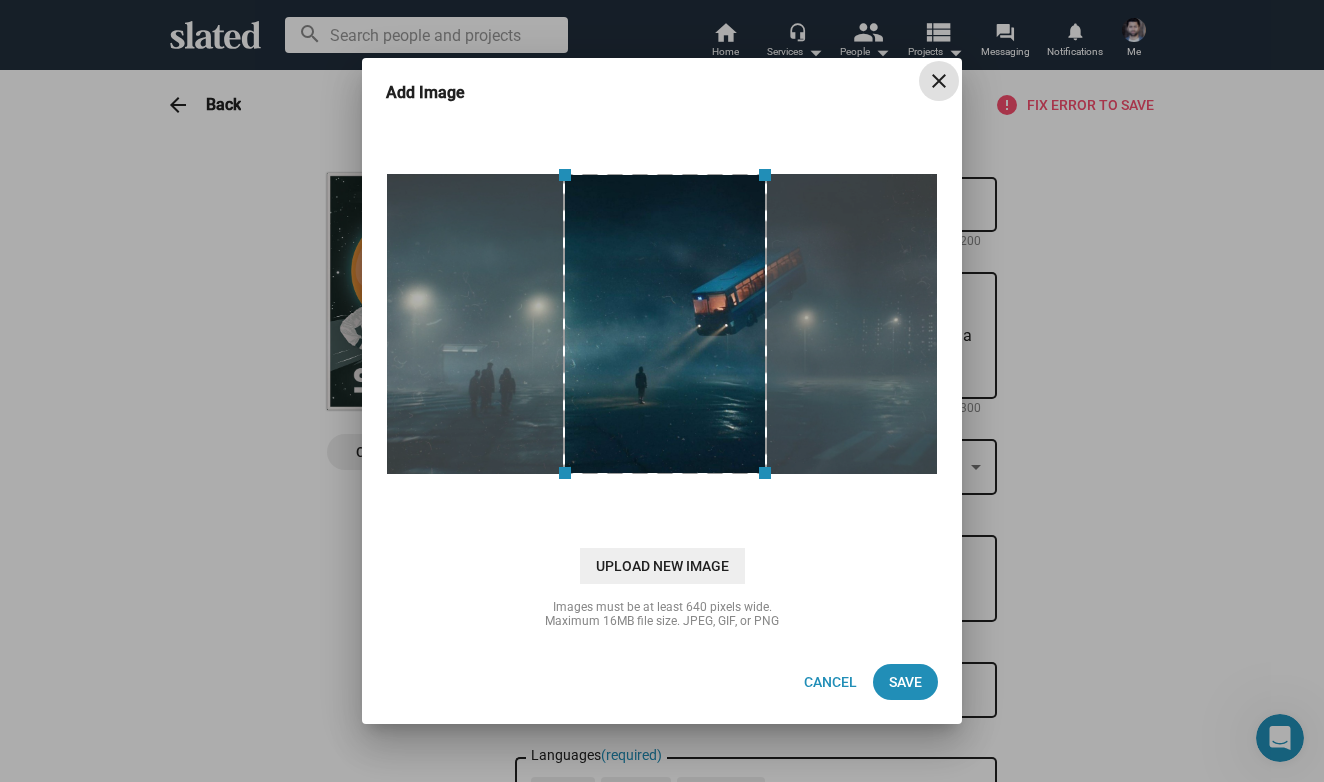 drag, startPoint x: 564, startPoint y: 172, endPoint x: 314, endPoint y: 169, distance: 250.018 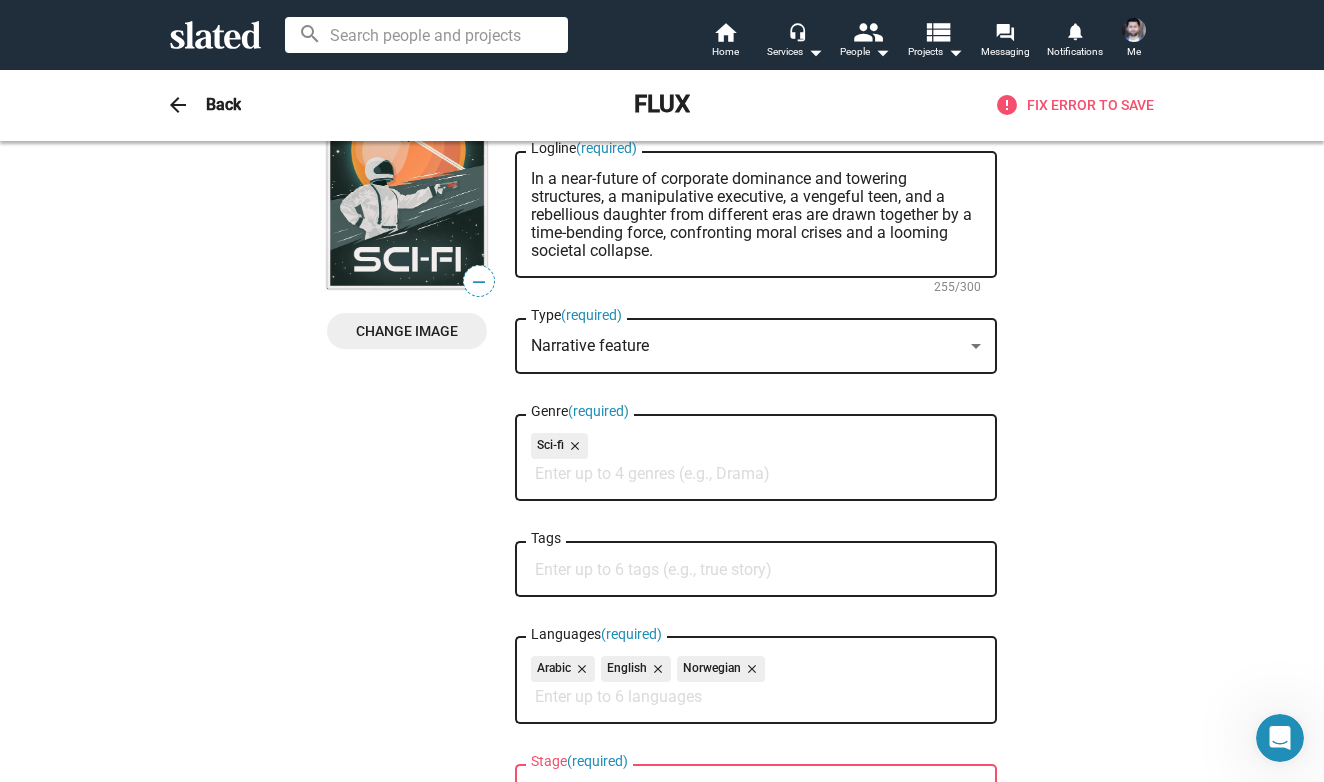 scroll, scrollTop: 194, scrollLeft: 0, axis: vertical 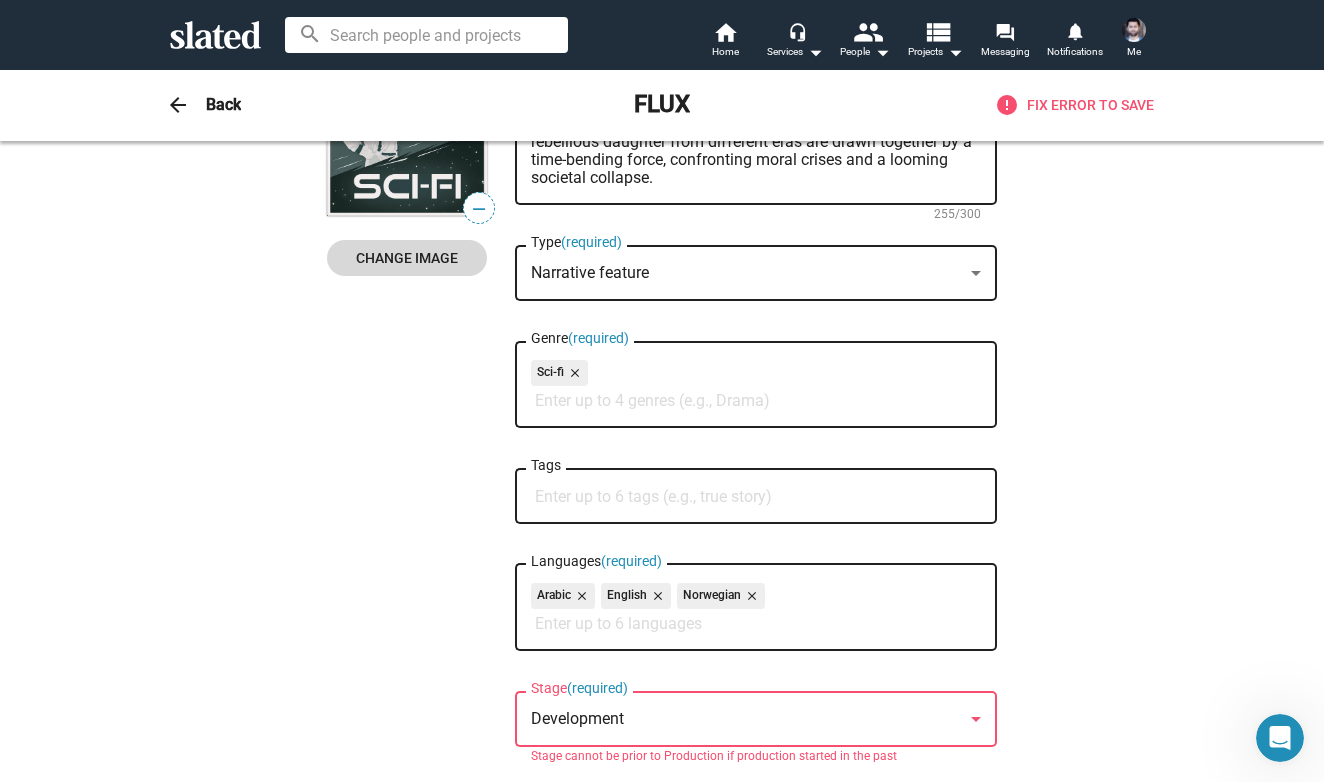 click on "Change Image" at bounding box center [407, 258] 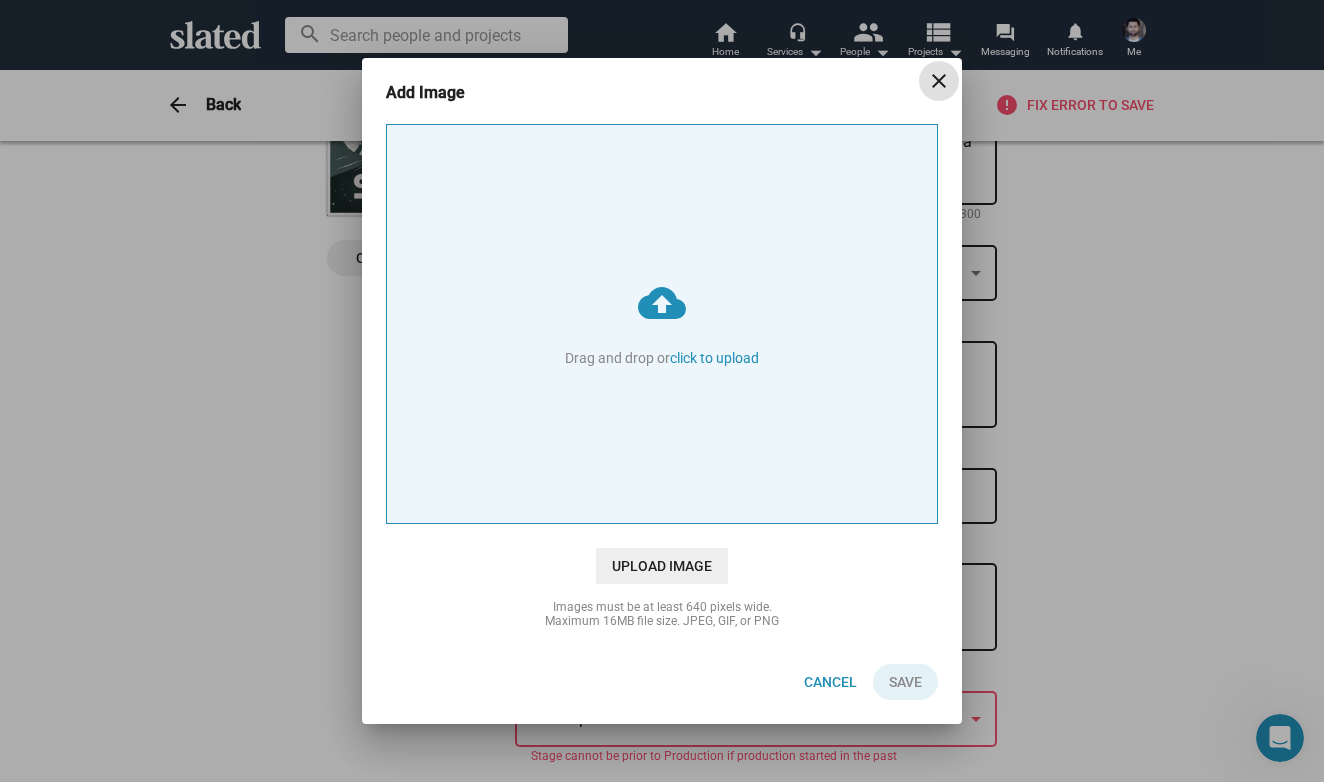 type on "C:\fakepath\FLUX.jpeg" 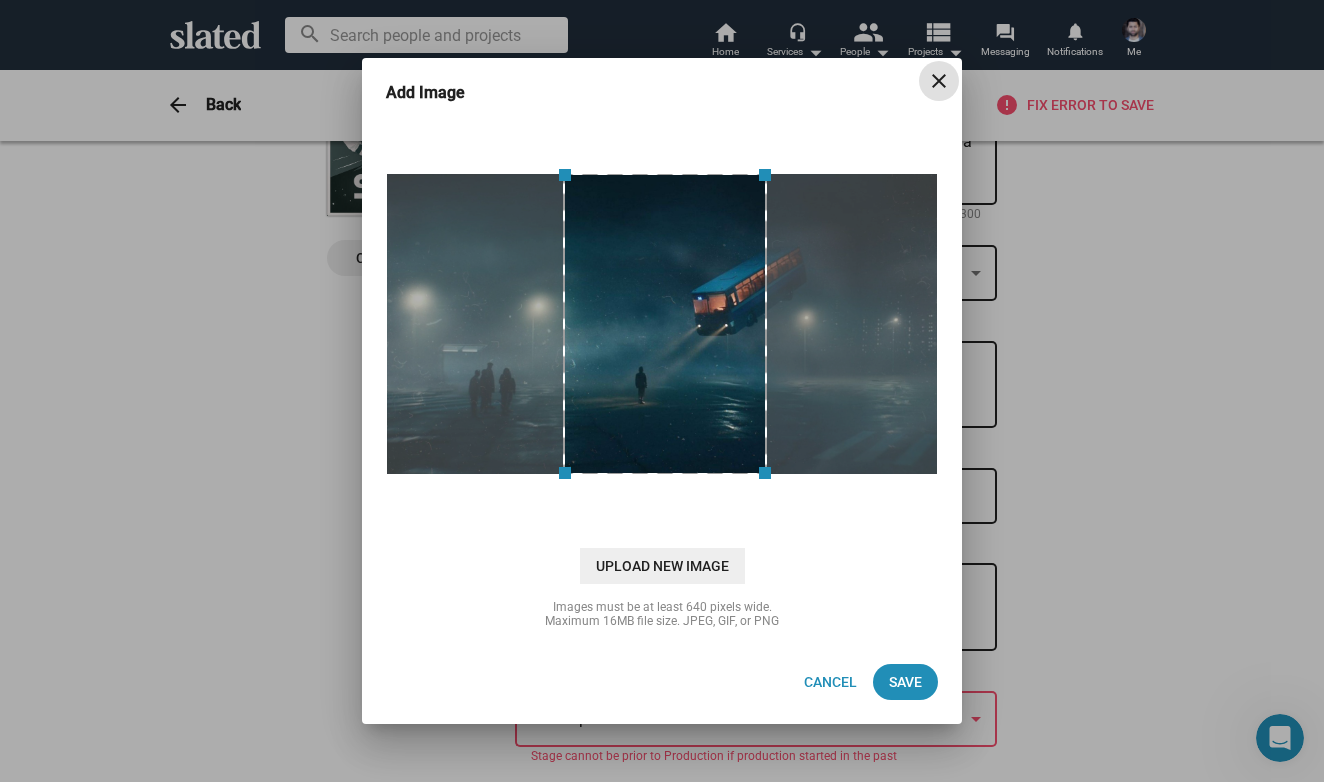 drag, startPoint x: 565, startPoint y: 174, endPoint x: 503, endPoint y: 171, distance: 62.072536 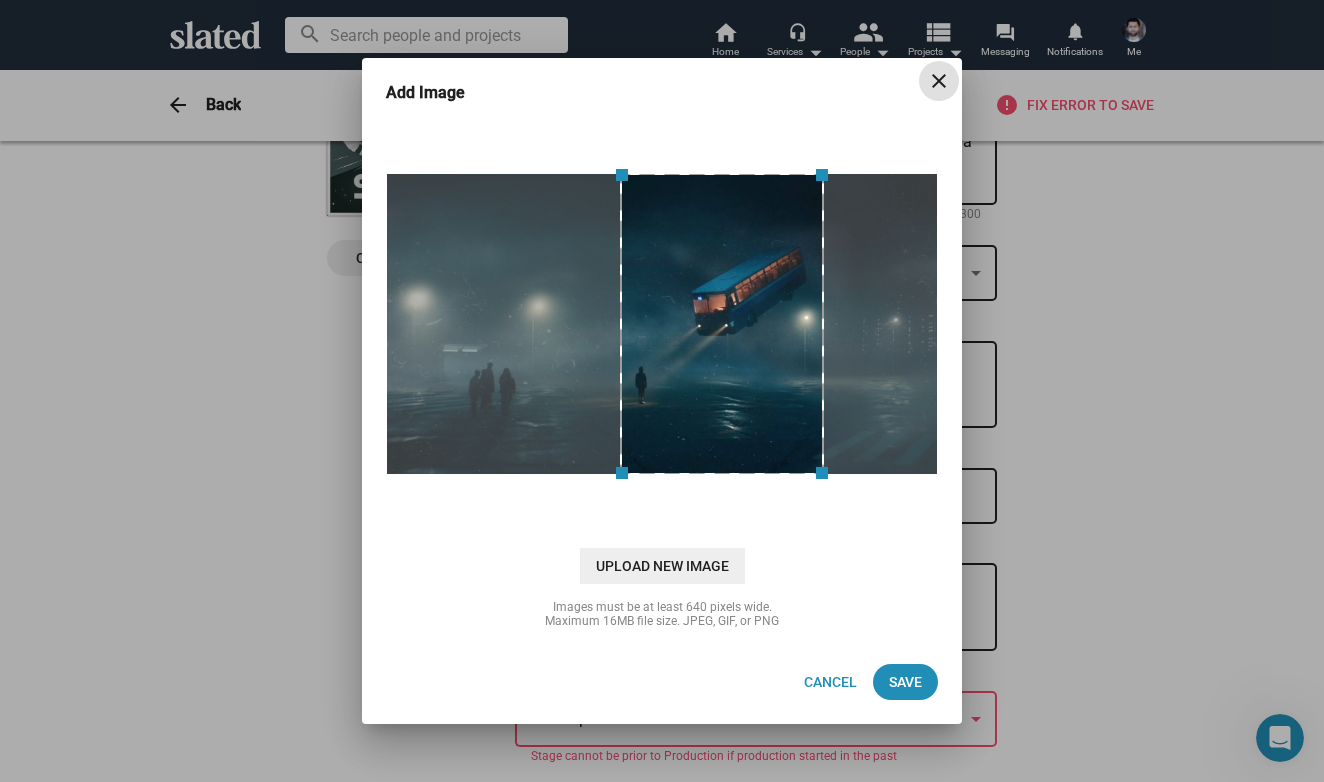 drag, startPoint x: 637, startPoint y: 372, endPoint x: 694, endPoint y: 367, distance: 57.21888 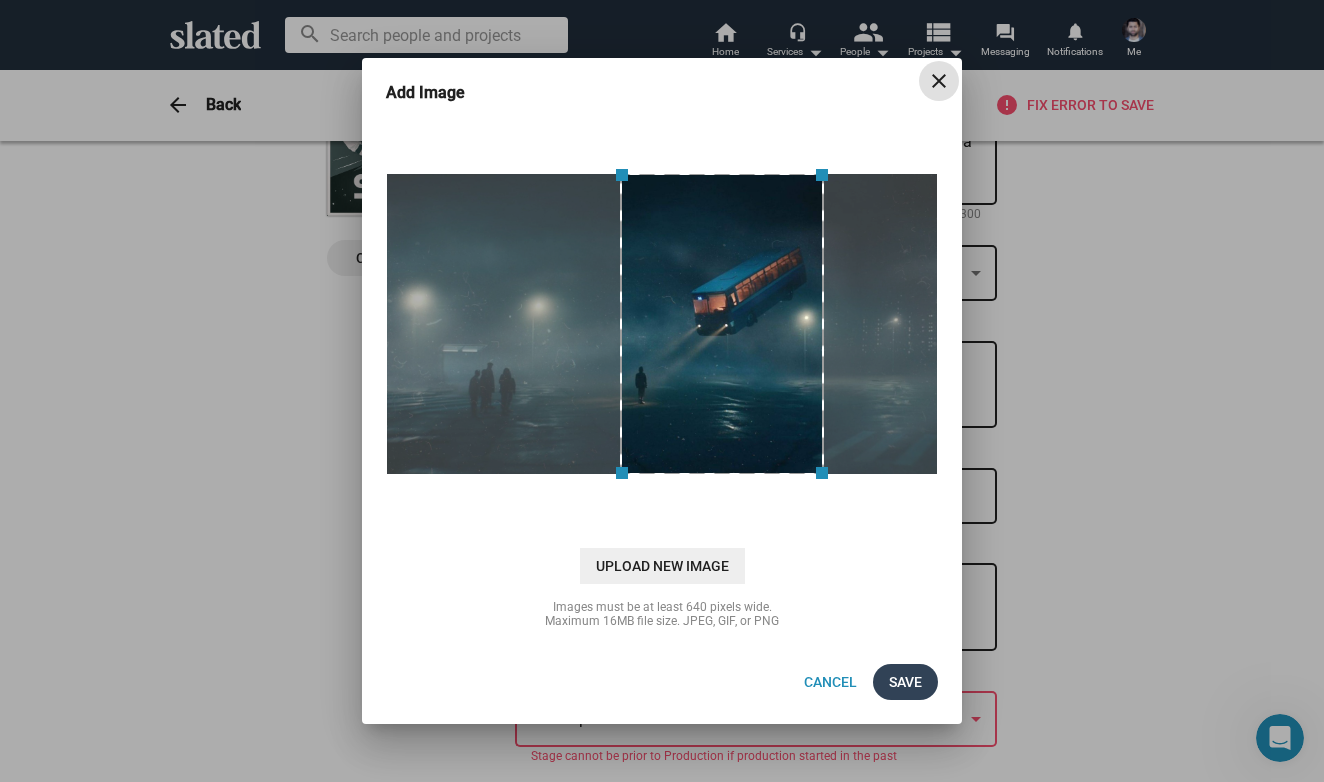 click on "Save" 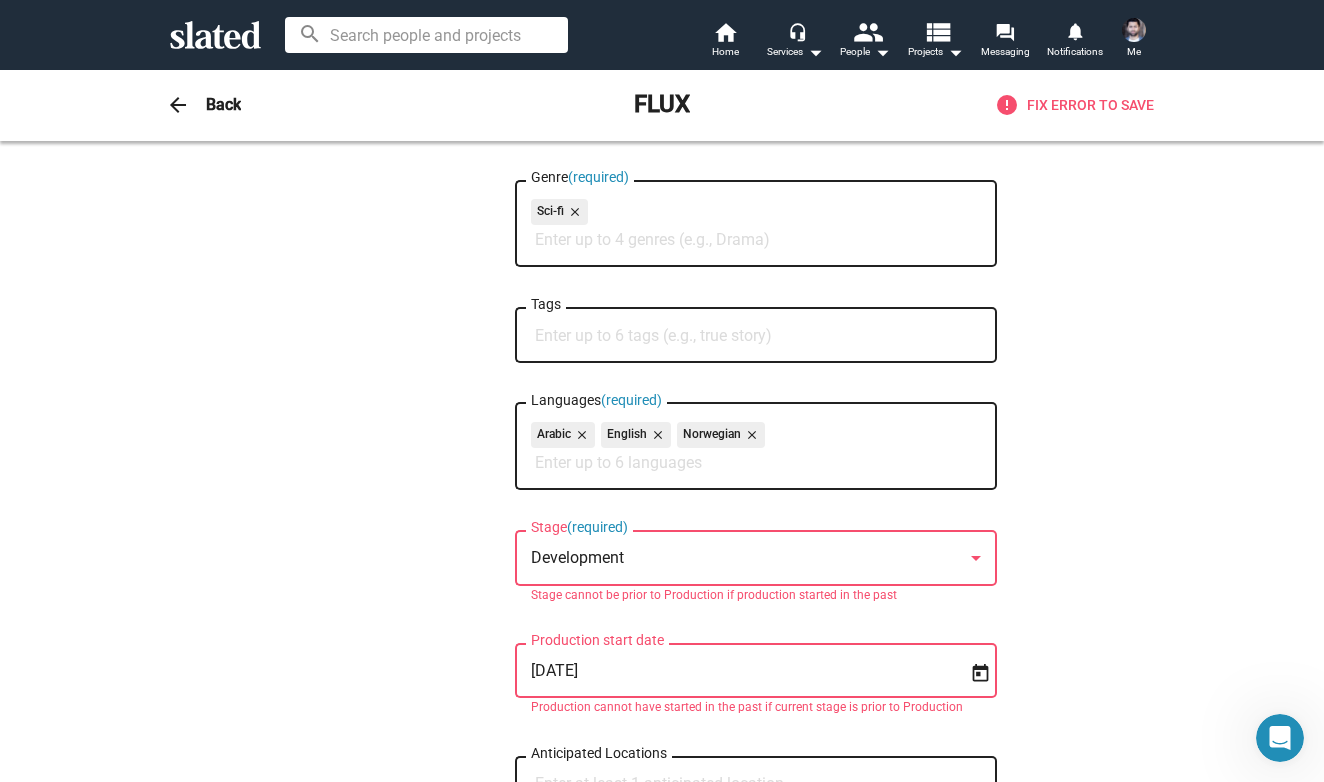 scroll, scrollTop: 368, scrollLeft: 0, axis: vertical 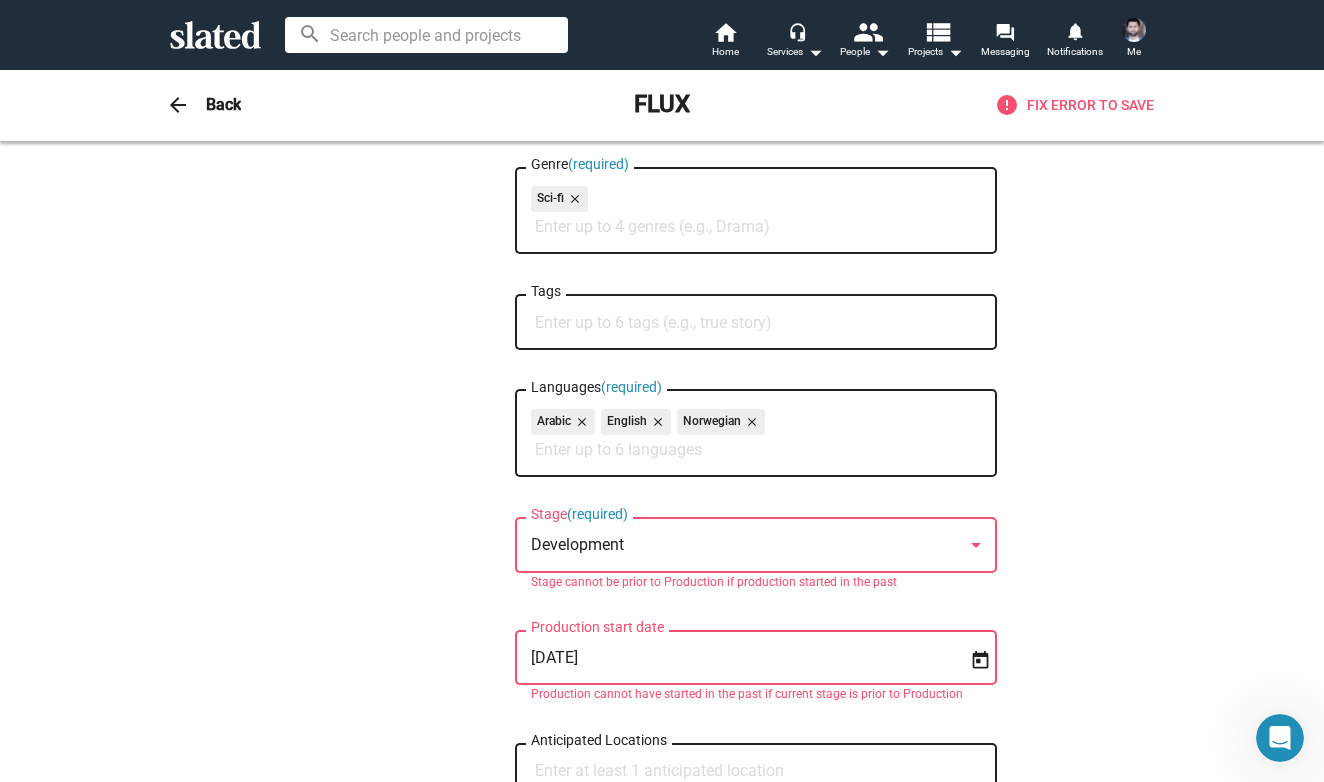 click on "Development" at bounding box center (747, 545) 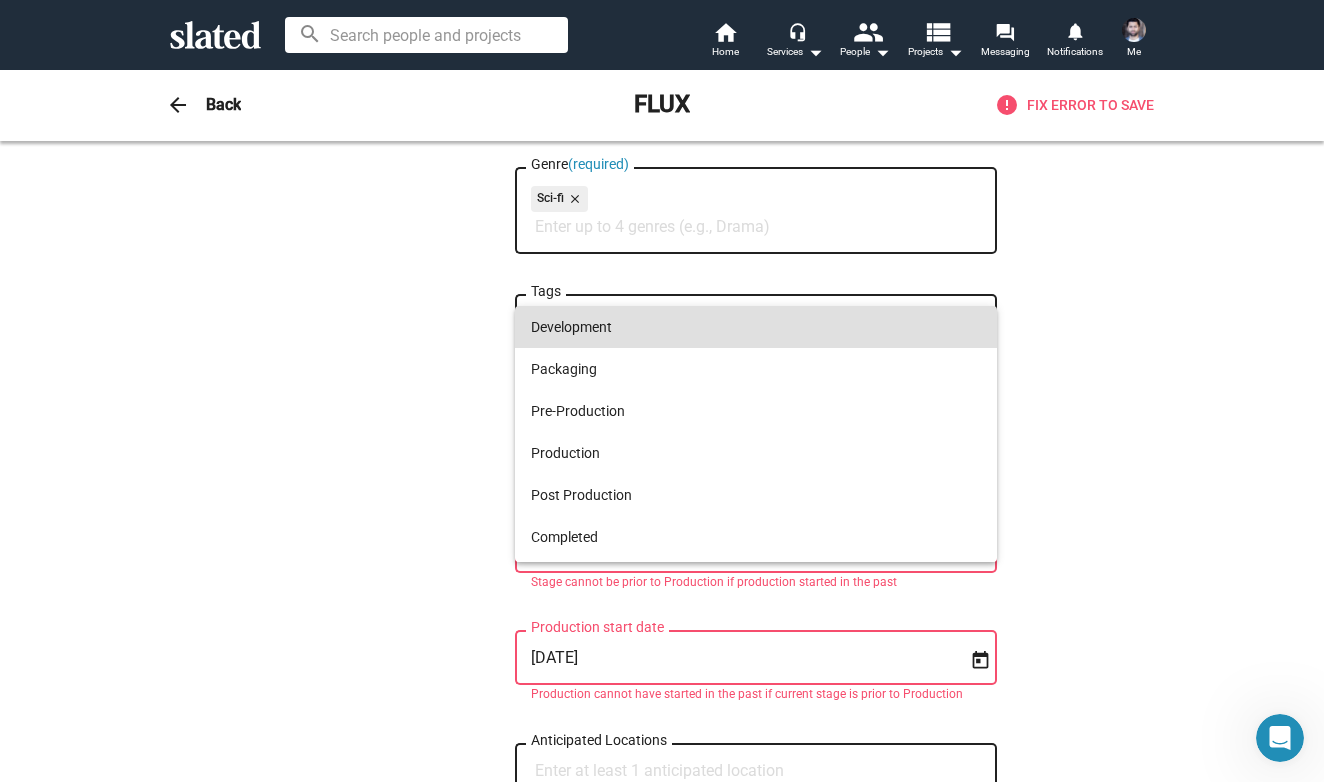 click on "Development" at bounding box center [756, 327] 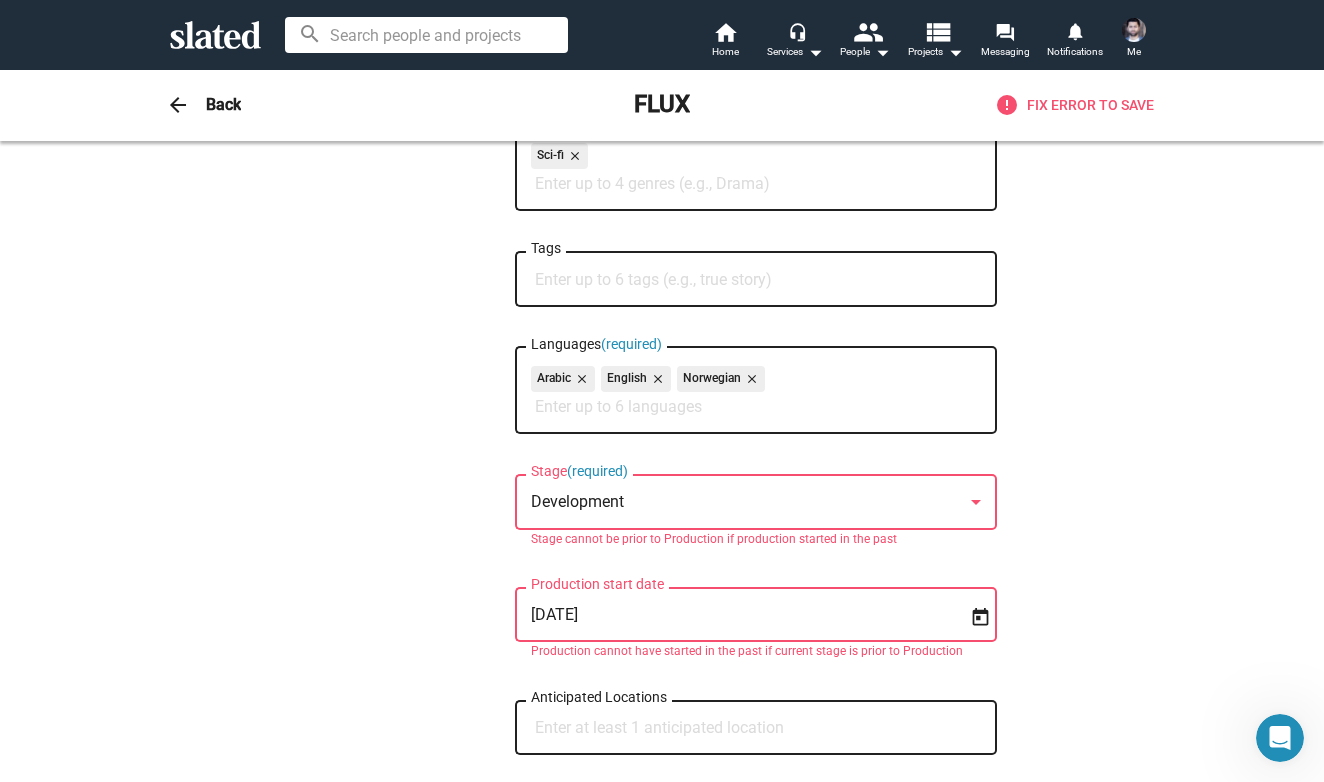 scroll, scrollTop: 420, scrollLeft: 0, axis: vertical 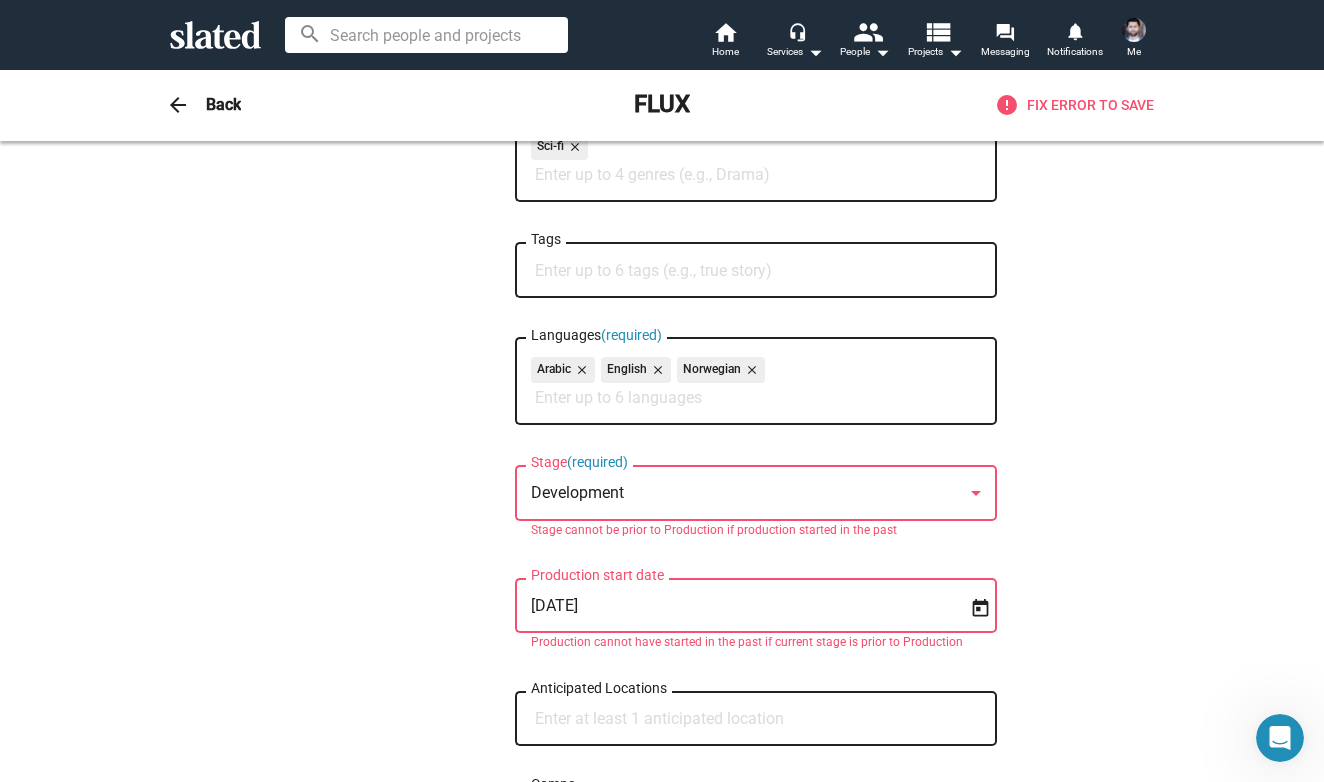 click on "[DATE]" at bounding box center [742, 606] 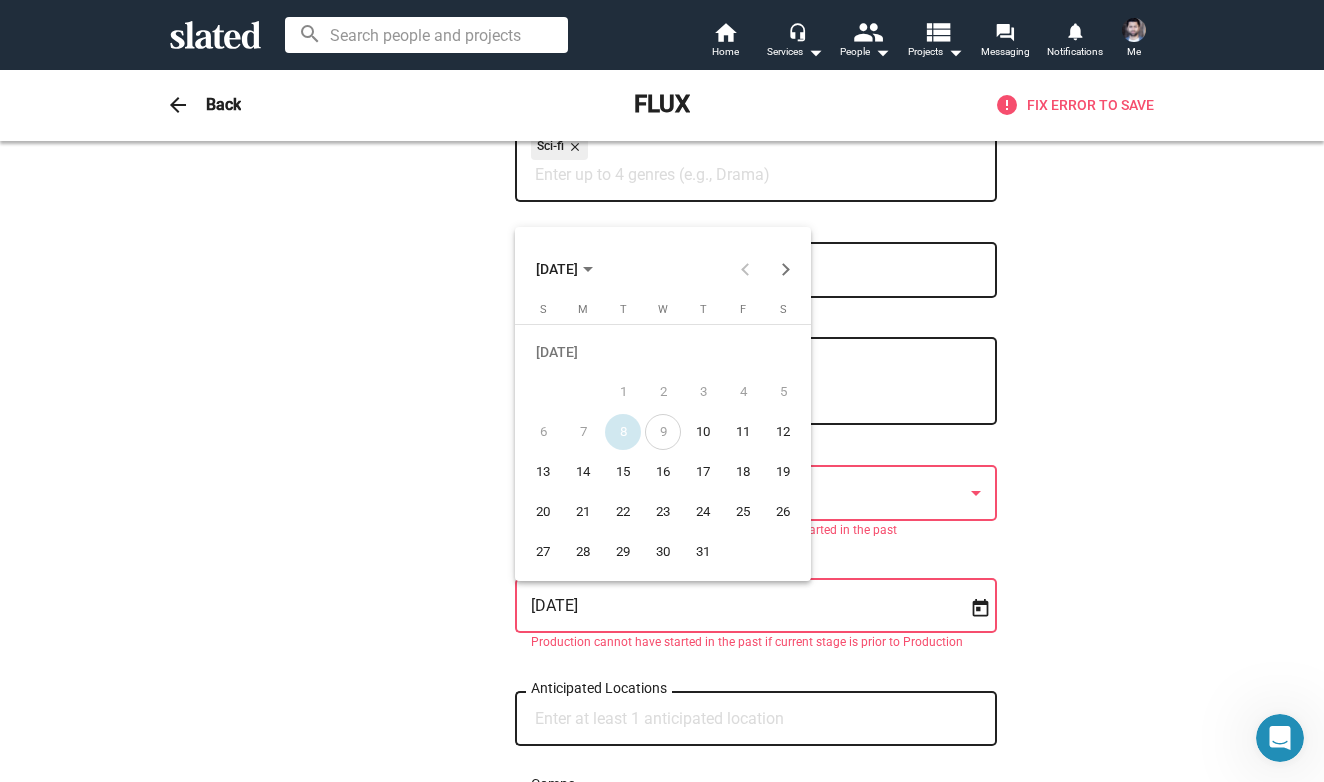 click on "10" at bounding box center (703, 432) 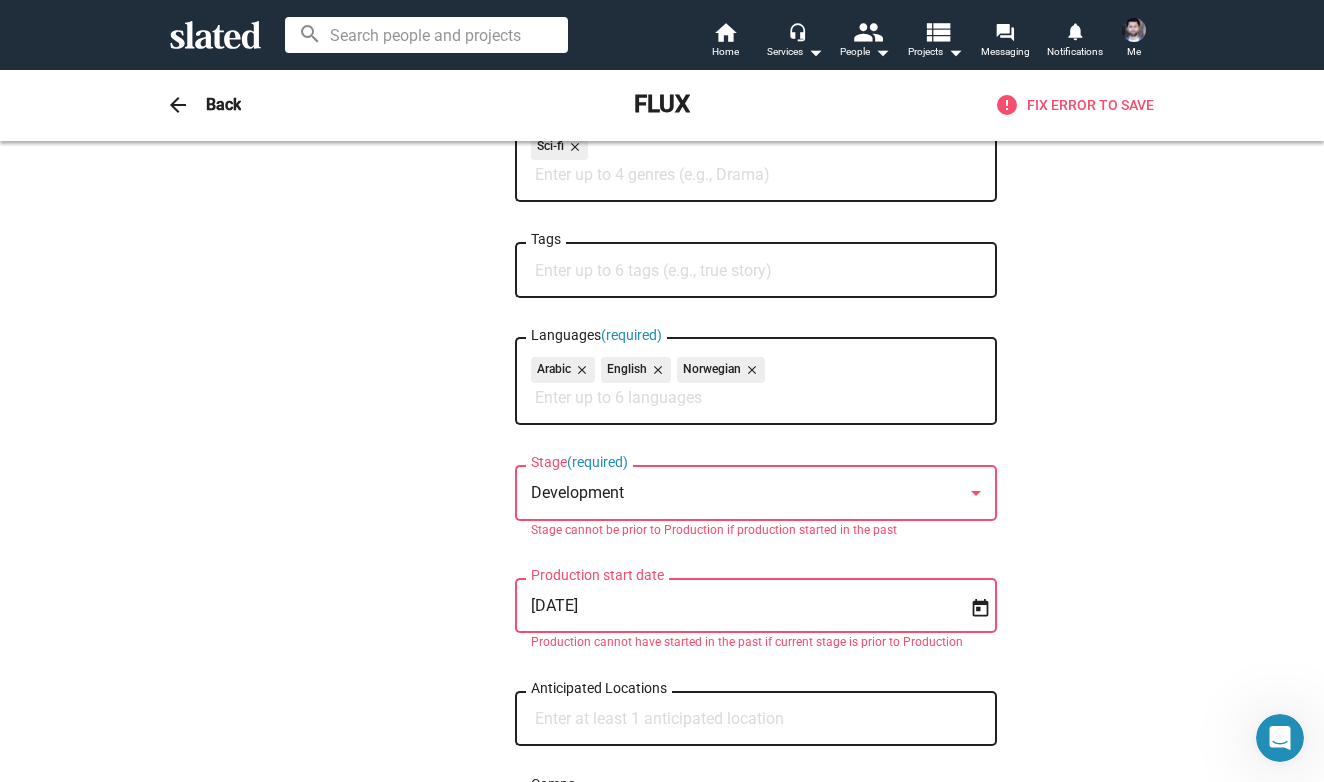 type on "[DATE]" 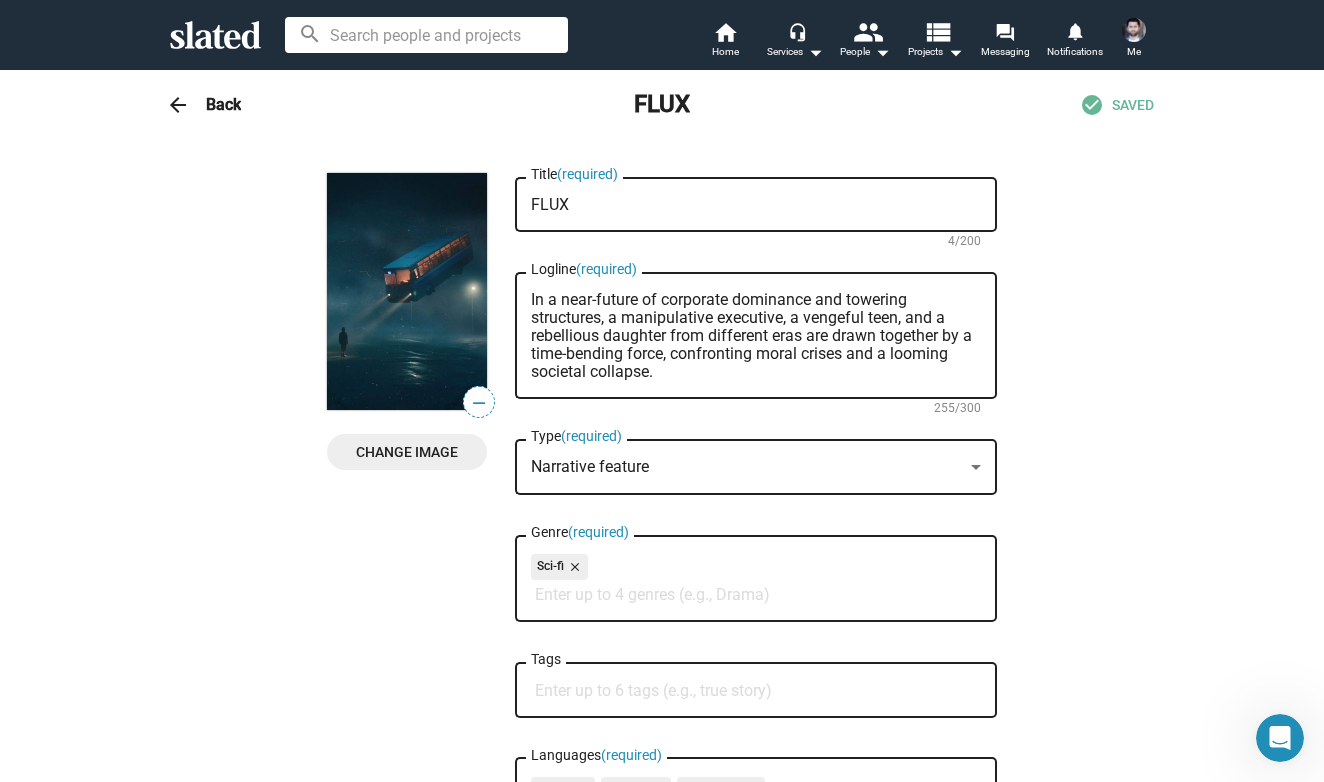 scroll, scrollTop: 0, scrollLeft: 0, axis: both 